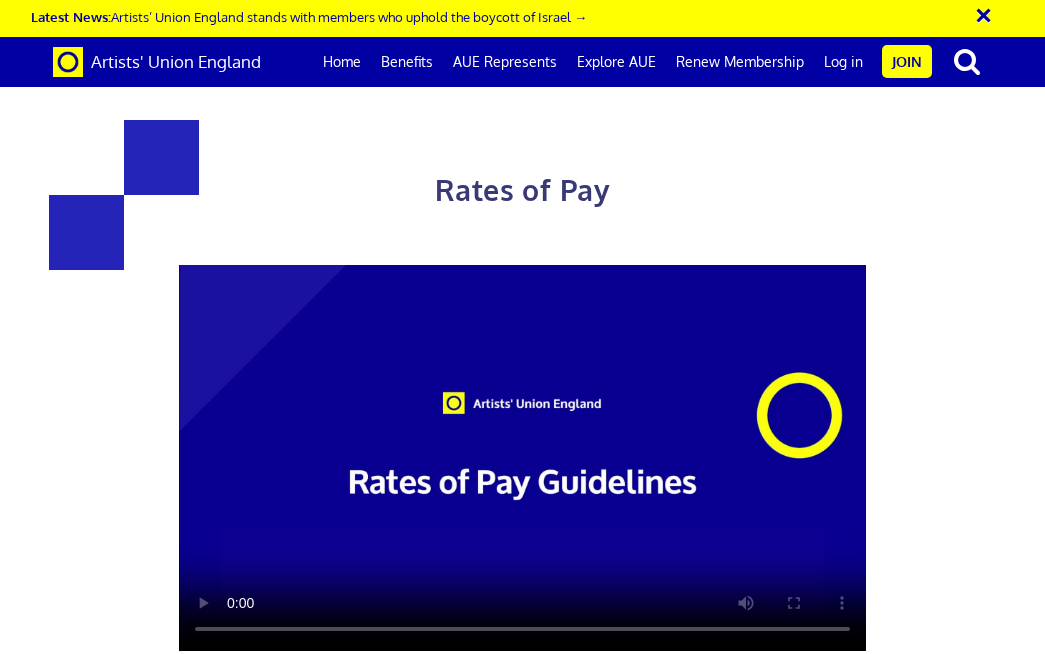 scroll, scrollTop: 879, scrollLeft: 0, axis: vertical 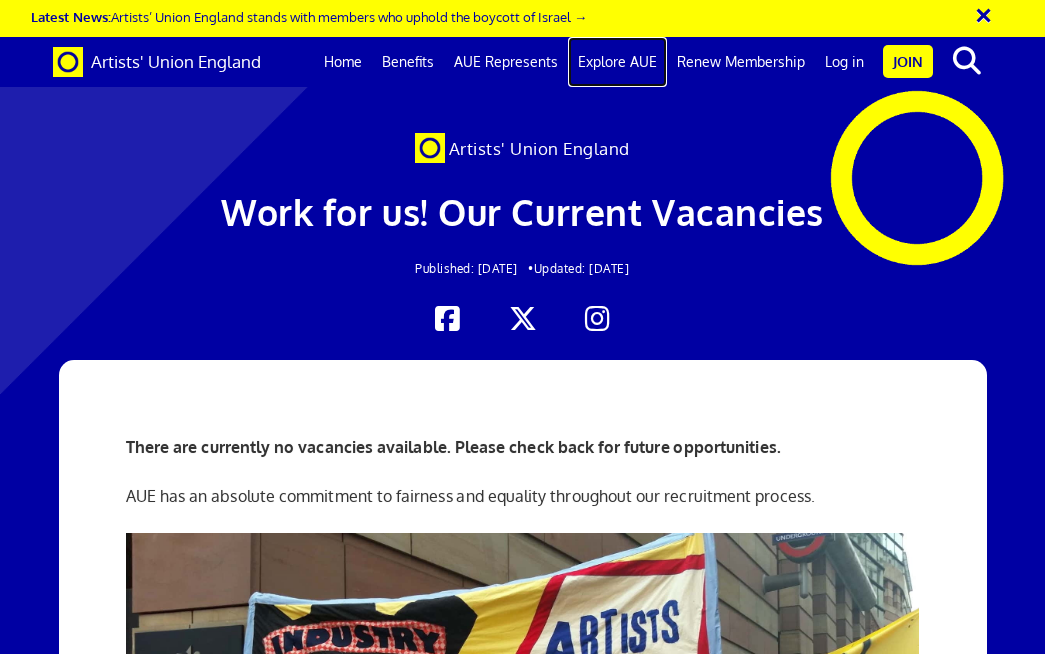 click on "Explore AUE" at bounding box center (617, 62) 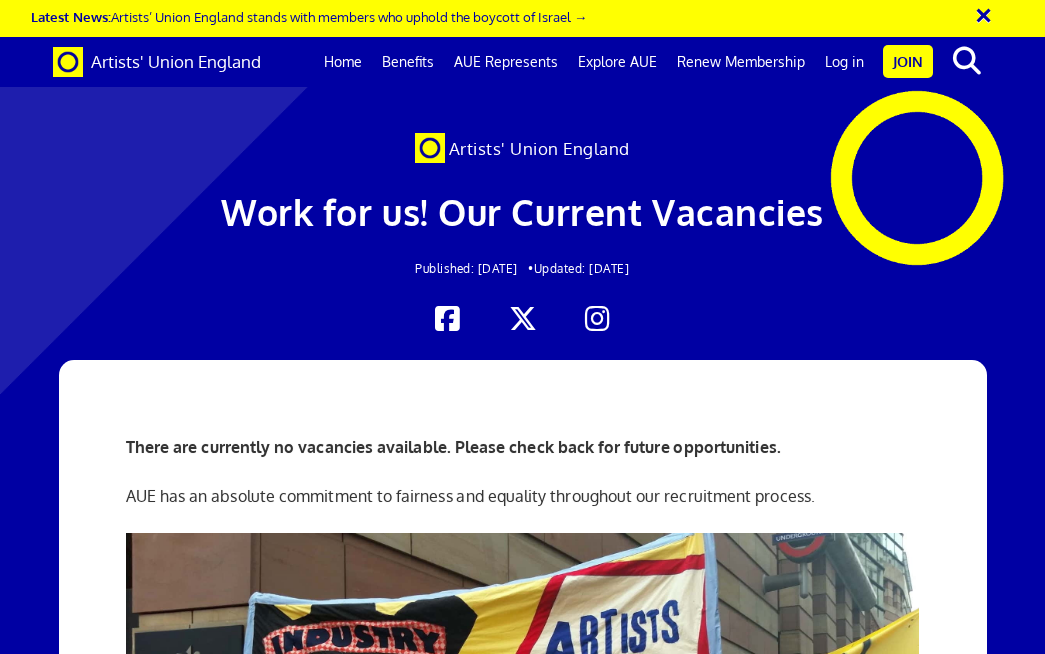 scroll, scrollTop: 1226, scrollLeft: 0, axis: vertical 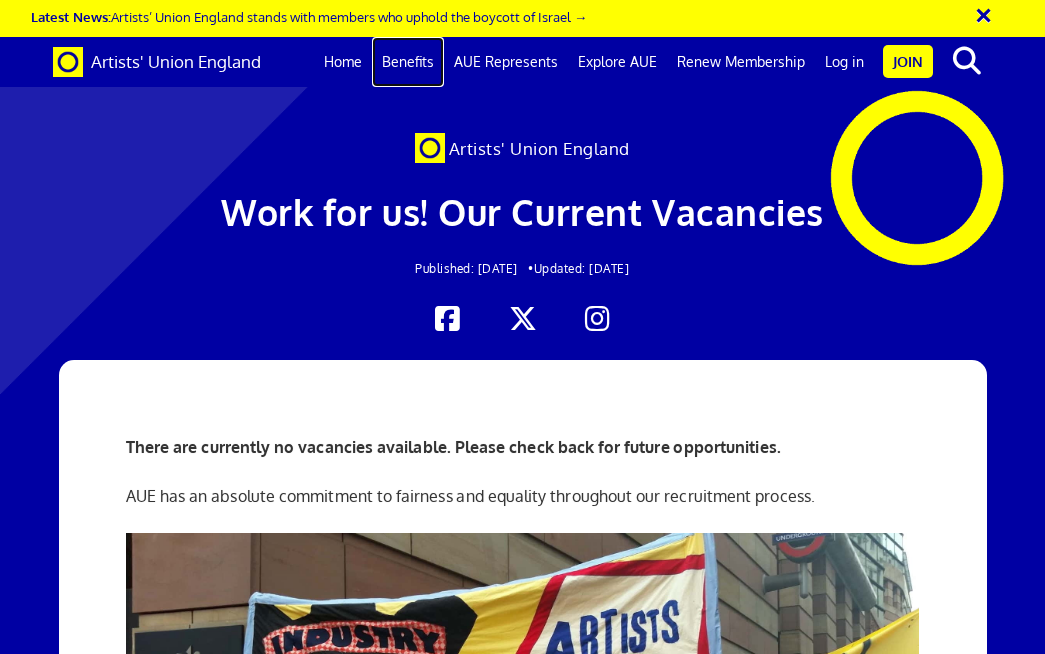 click on "Benefits" at bounding box center (408, 62) 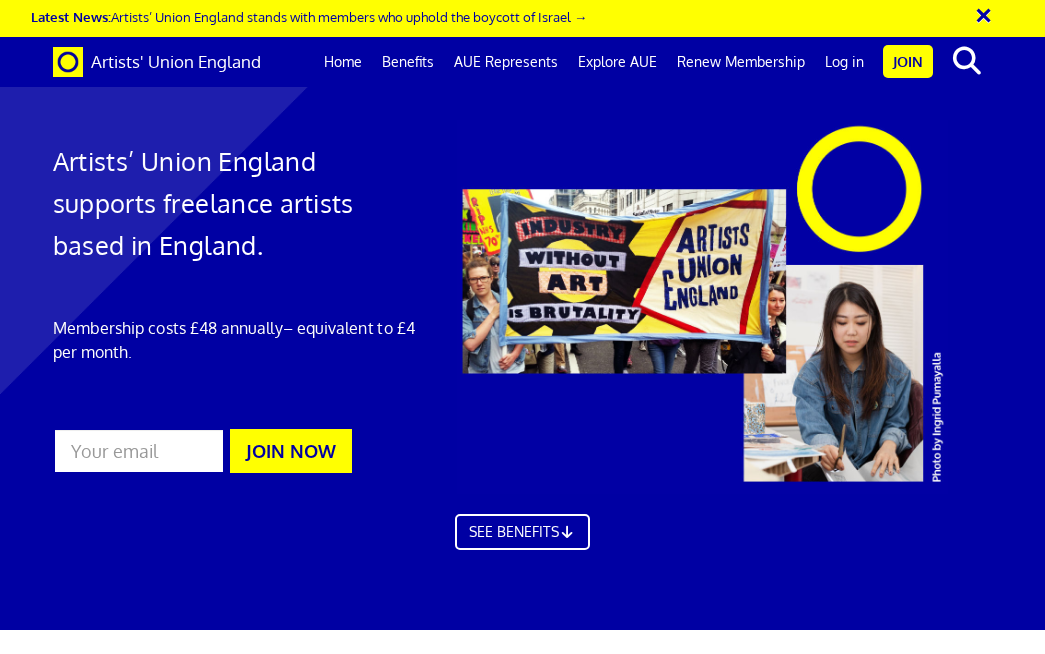 scroll, scrollTop: 2841, scrollLeft: 0, axis: vertical 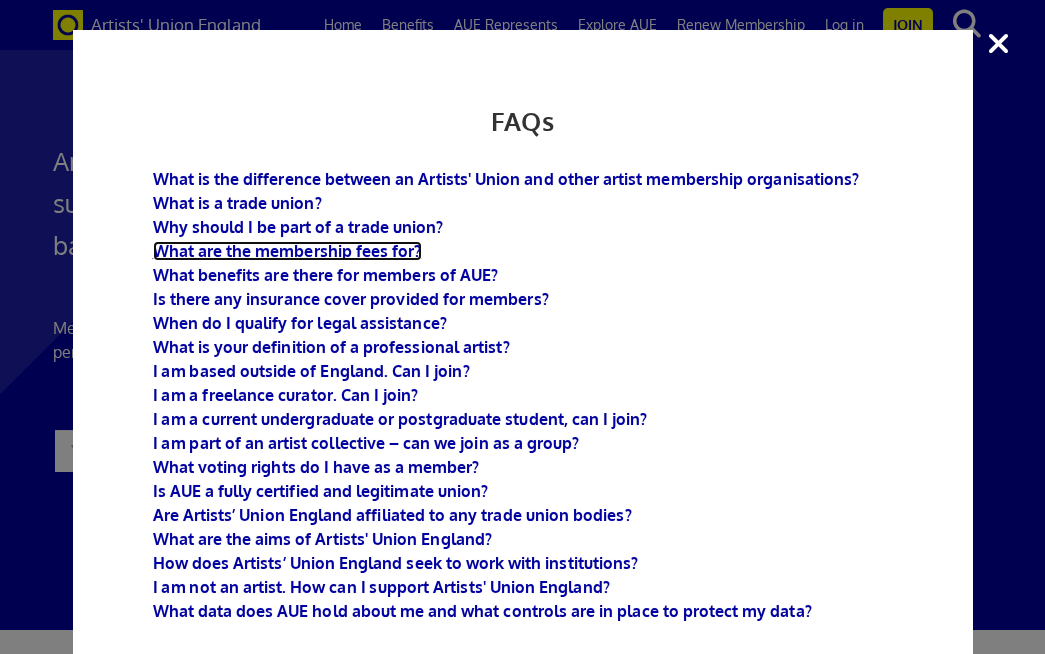 click on "What are the membership fees for?" at bounding box center (287, 251) 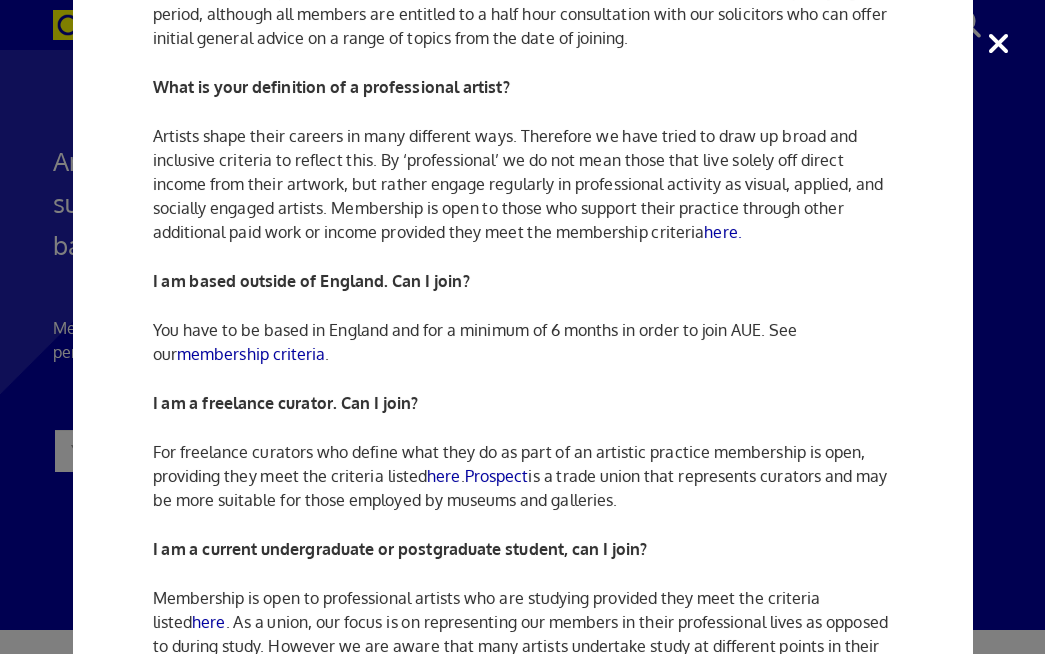 scroll, scrollTop: 2954, scrollLeft: 0, axis: vertical 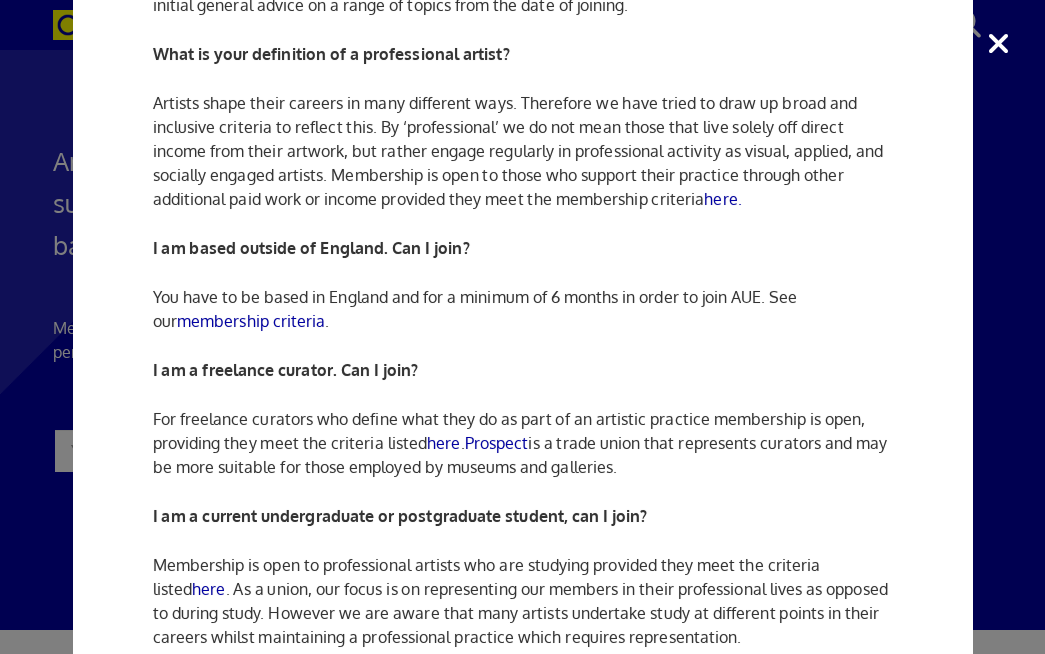 click on "FAQs What is the difference between an Artists' Union and other artist membership organisations?
What is a trade union?
Why should I be part of a trade union?
What are the membership fees for?
What benefits are there for members of AUE?
Is there any insurance cover provided for members?
When do I qualify for legal assistance?
What is your definition of a professional artist?
I am based outside of England. Can I join?
I am a freelance curator. Can I join?
I am a current undergraduate or postgraduate student, can I join?
I am part of an artist collective – can we join as a group?
What voting rights do I have as a member?
Is AUE a fully certified and legitimate union?
Are Artists’ Union England affiliated to any trade union bodies?
What are the aims of Artists' Union England?
How does Artists’ Union England seek to work with institutions?
I am not an artist. How can I support Artists' Union England?
What is a trade union?" at bounding box center (522, 327) 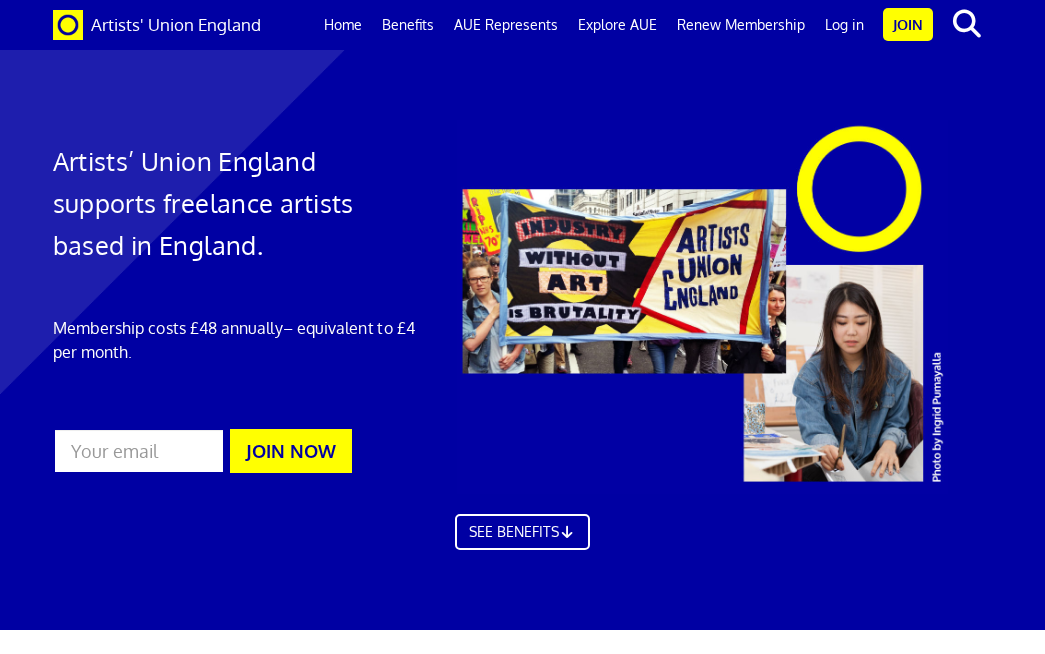 scroll, scrollTop: 3585, scrollLeft: 0, axis: vertical 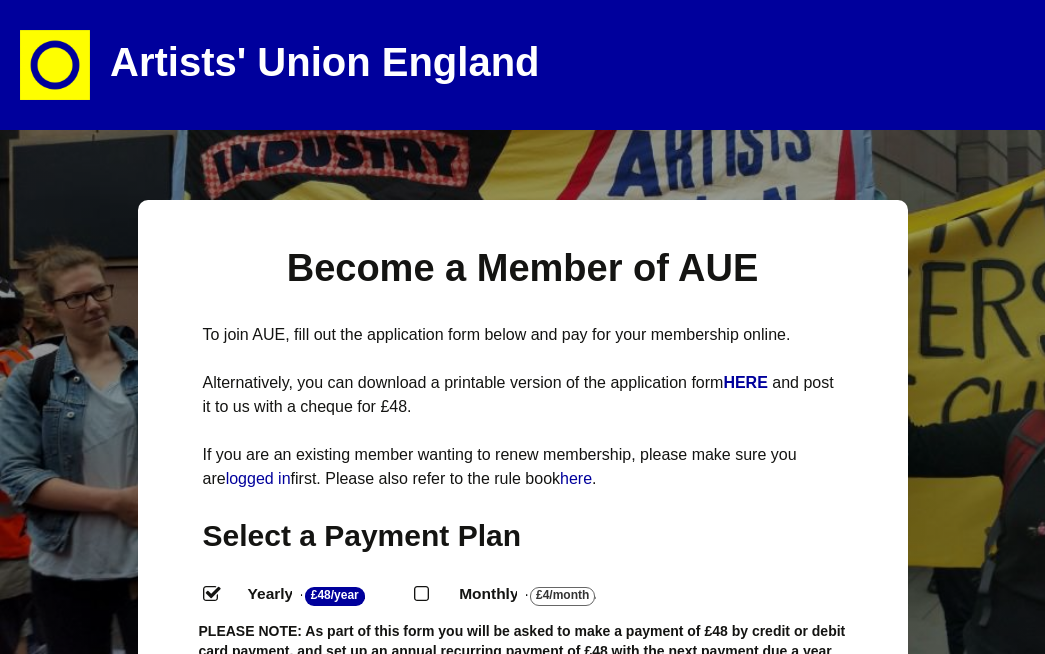 select 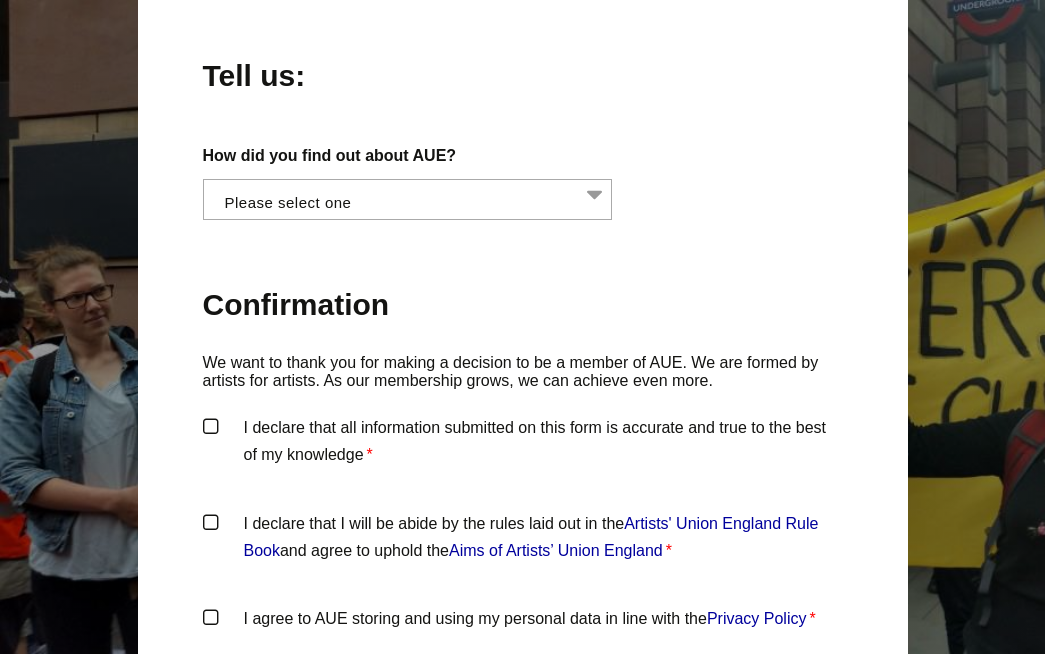 scroll, scrollTop: 1855, scrollLeft: 0, axis: vertical 